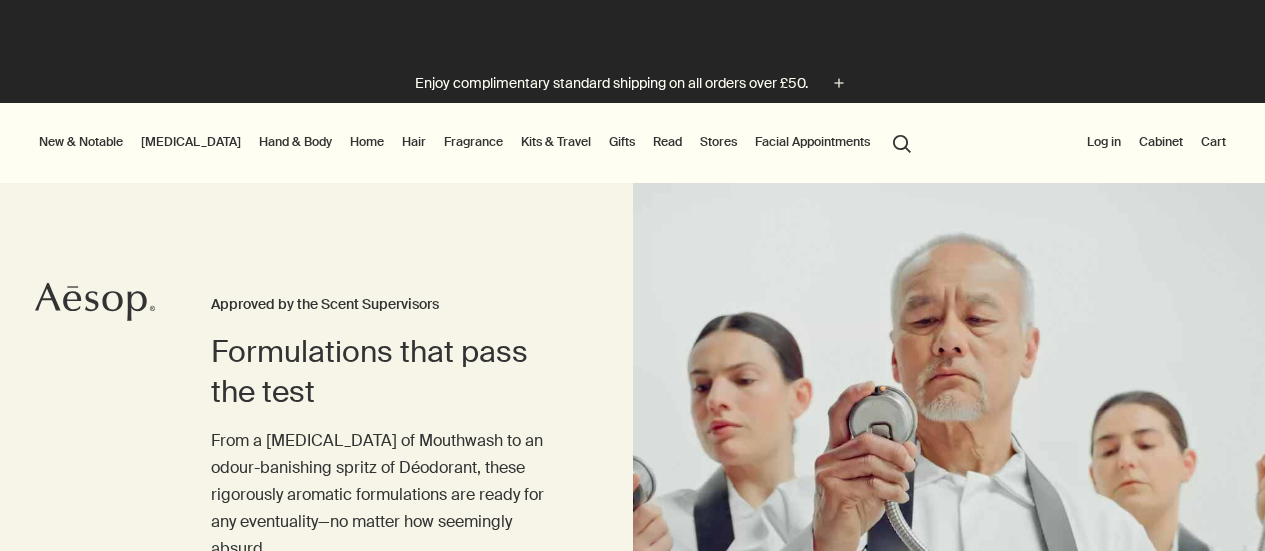 scroll, scrollTop: 0, scrollLeft: 0, axis: both 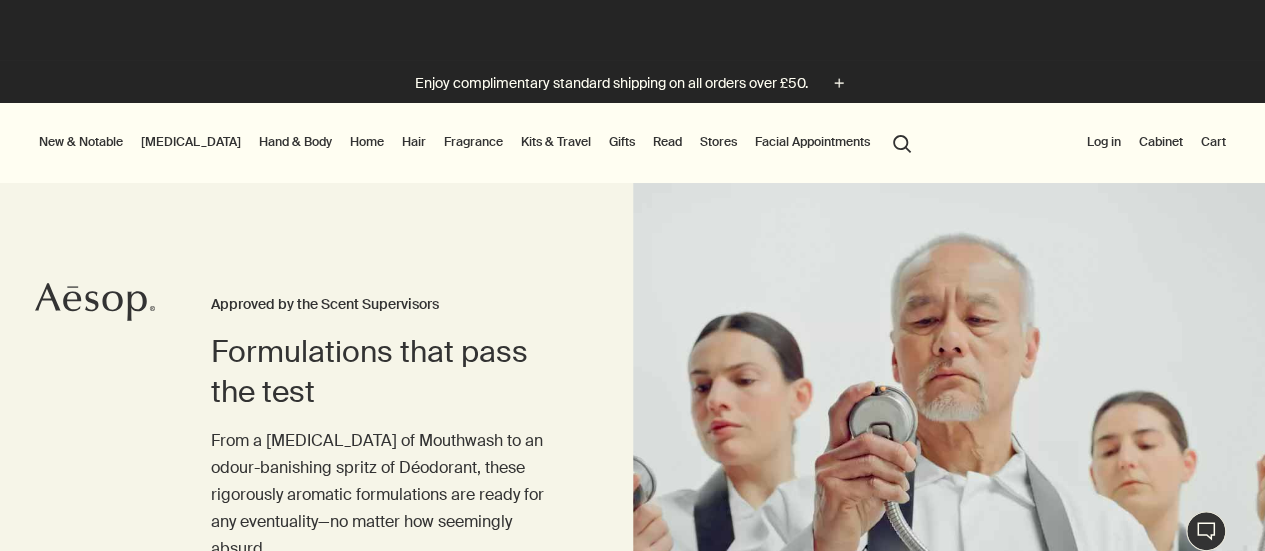 click on "Hand & Body" at bounding box center [295, 142] 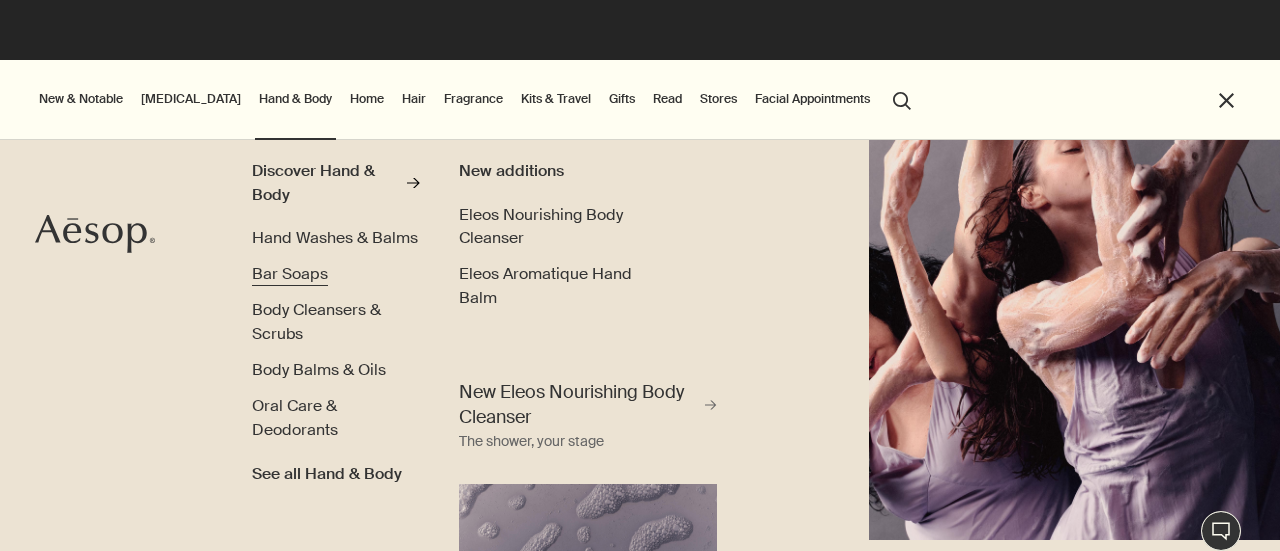 scroll, scrollTop: 86, scrollLeft: 0, axis: vertical 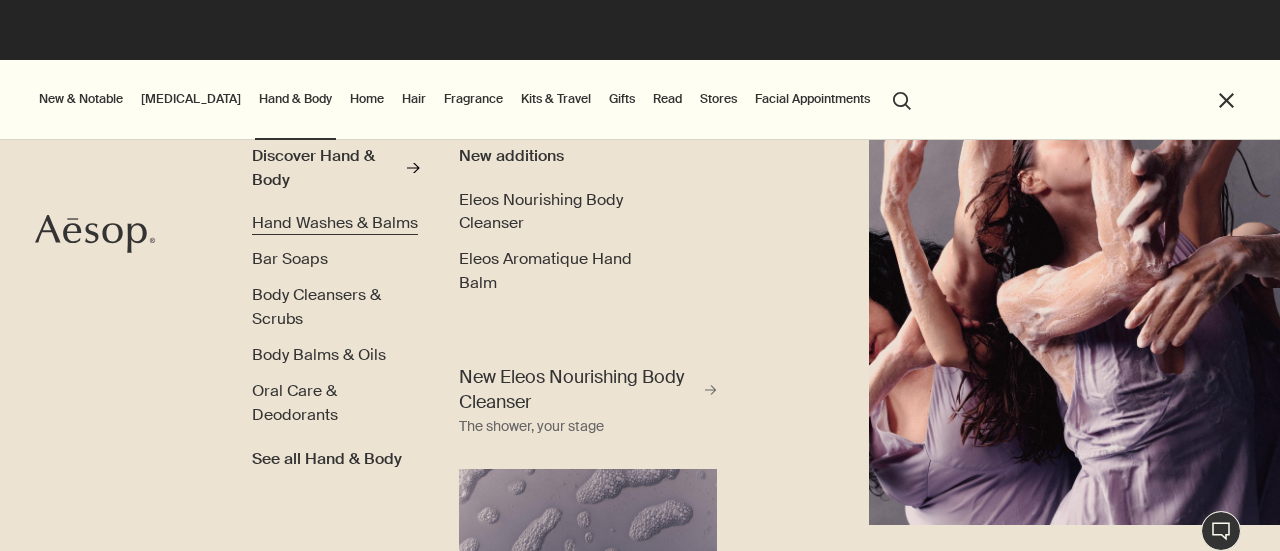 click on "Hand Washes & Balms" at bounding box center [335, 222] 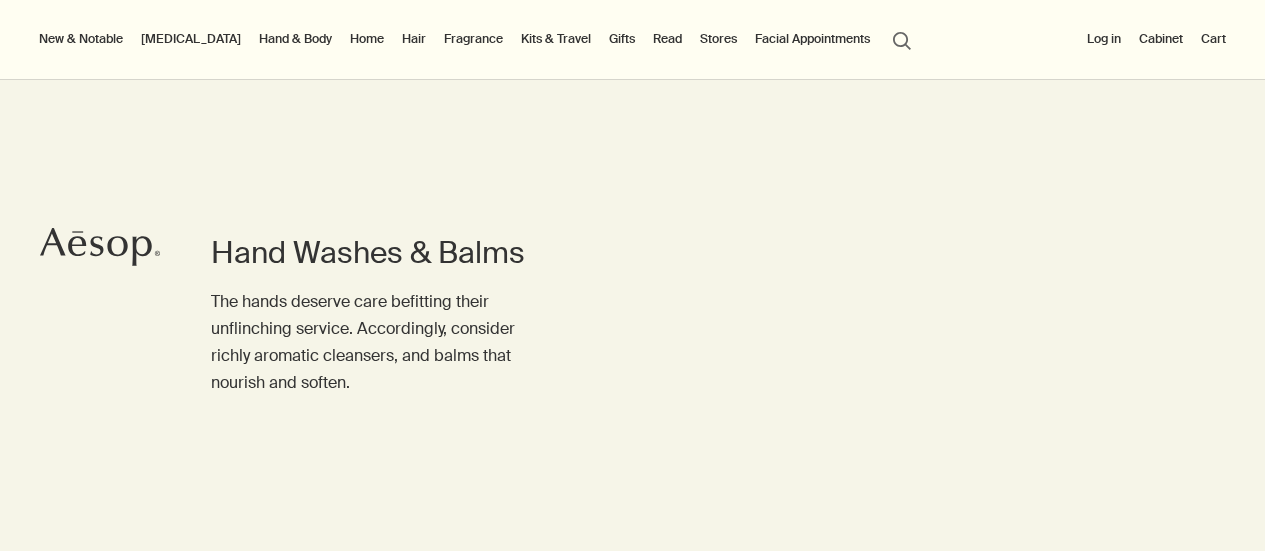 scroll, scrollTop: 112, scrollLeft: 0, axis: vertical 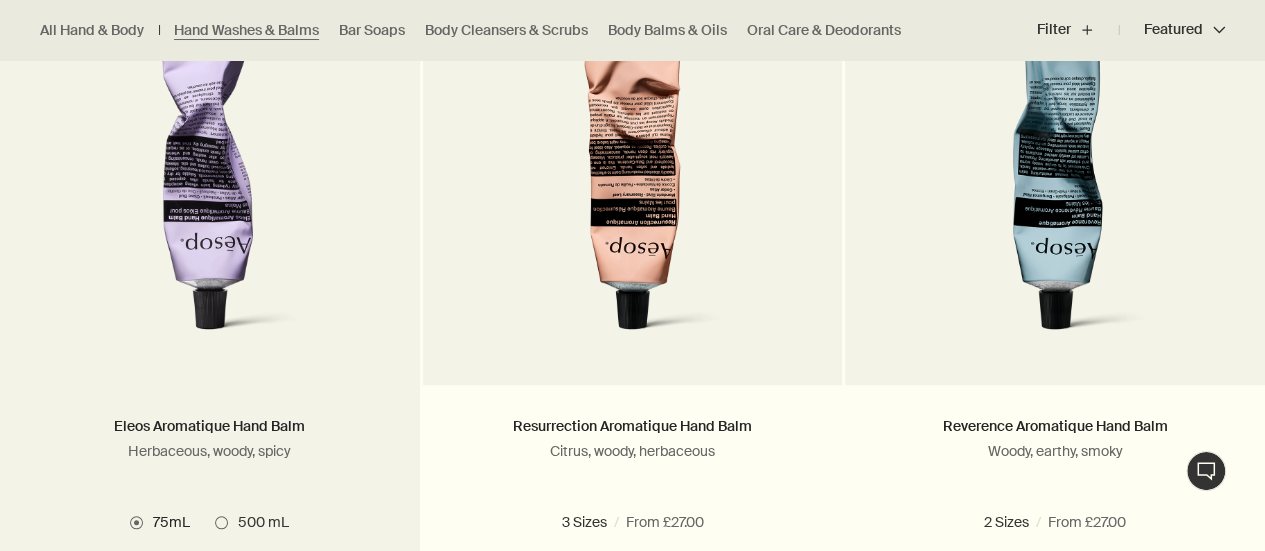 click at bounding box center [210, 170] 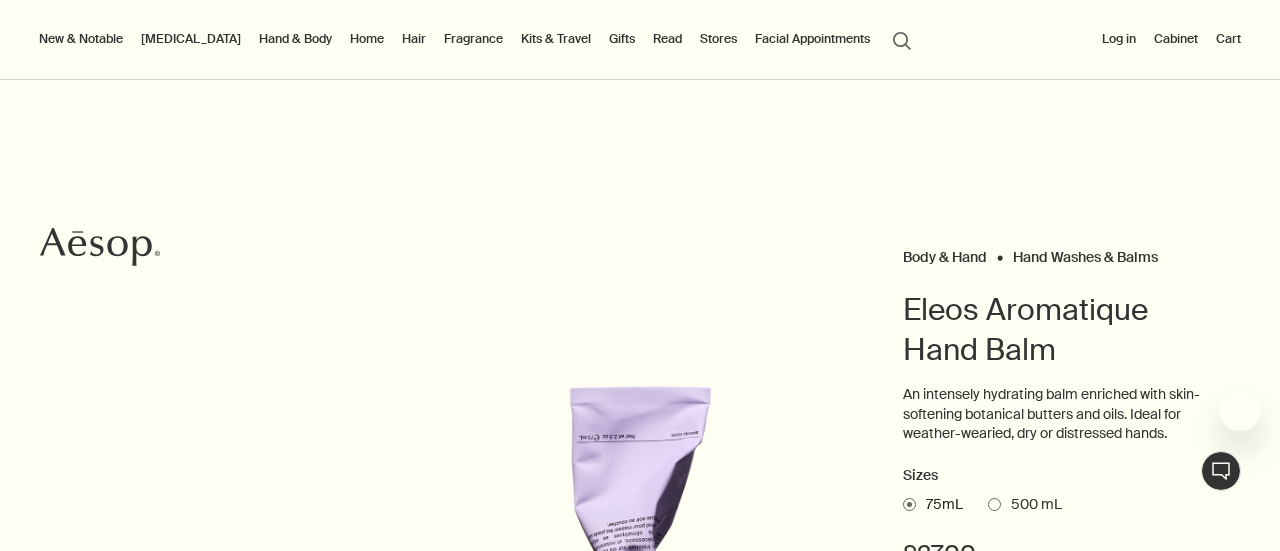 scroll, scrollTop: 0, scrollLeft: 0, axis: both 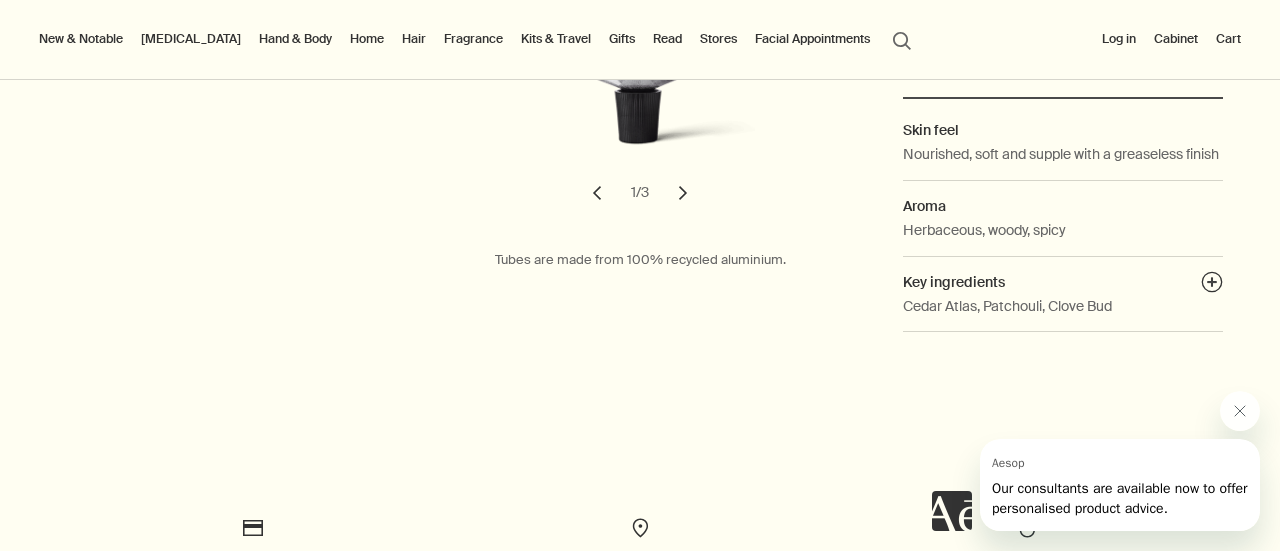 click on "chevron" at bounding box center (683, 193) 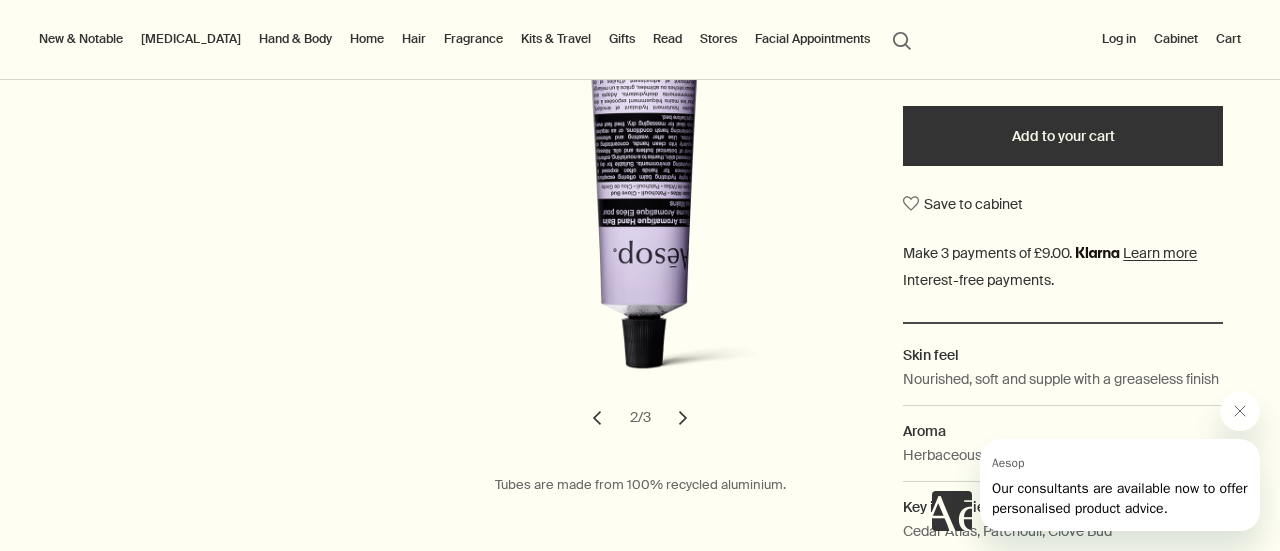 scroll, scrollTop: 484, scrollLeft: 0, axis: vertical 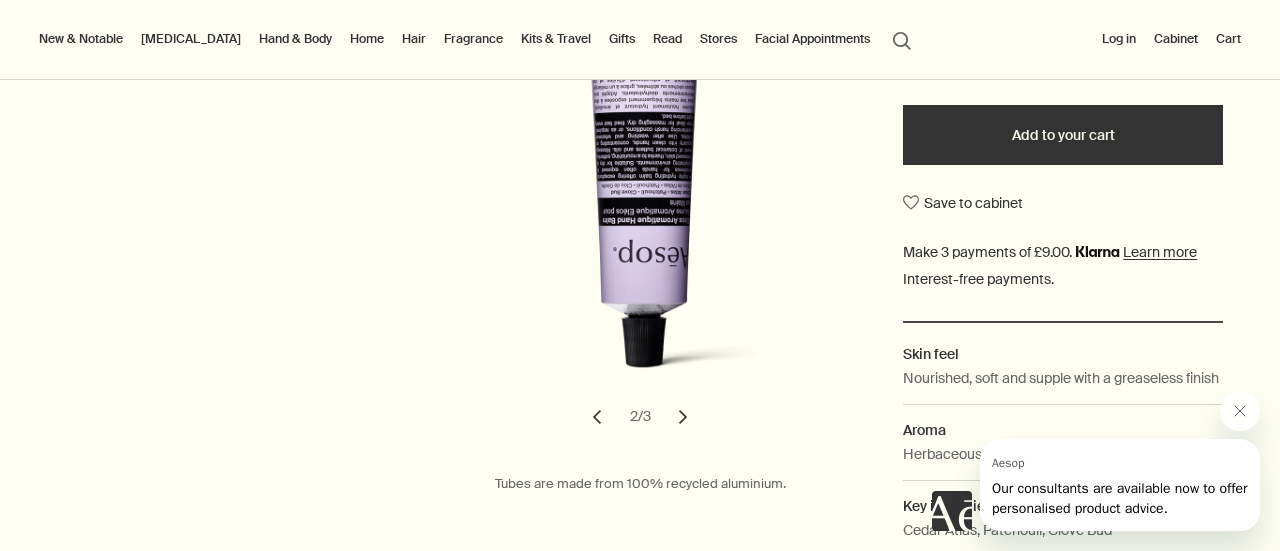 click on "chevron" at bounding box center (683, 417) 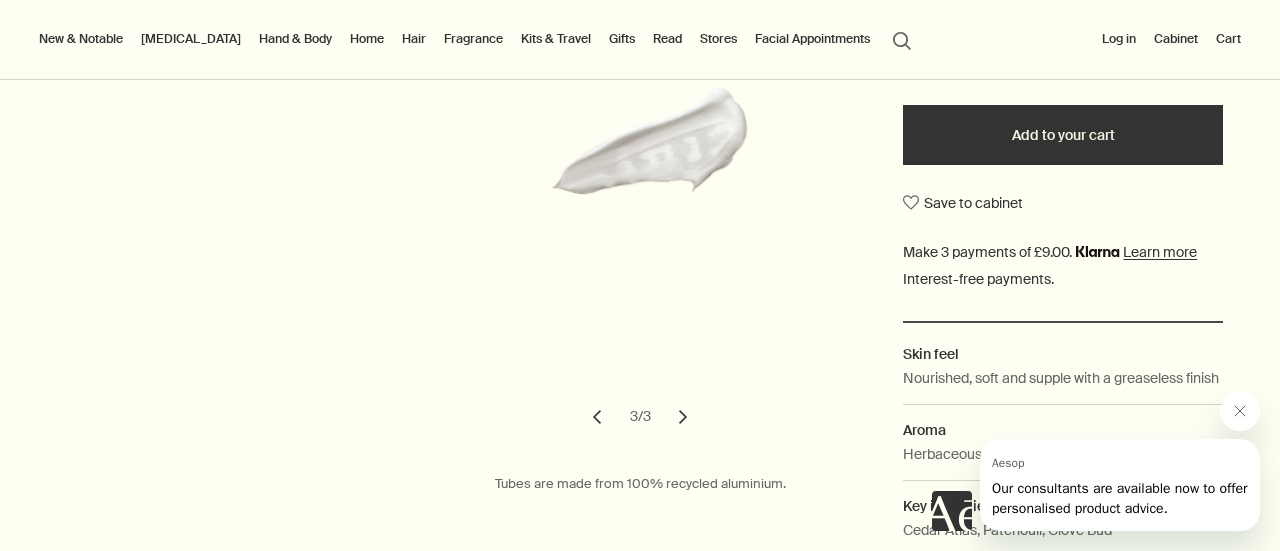 click on "chevron" at bounding box center [597, 417] 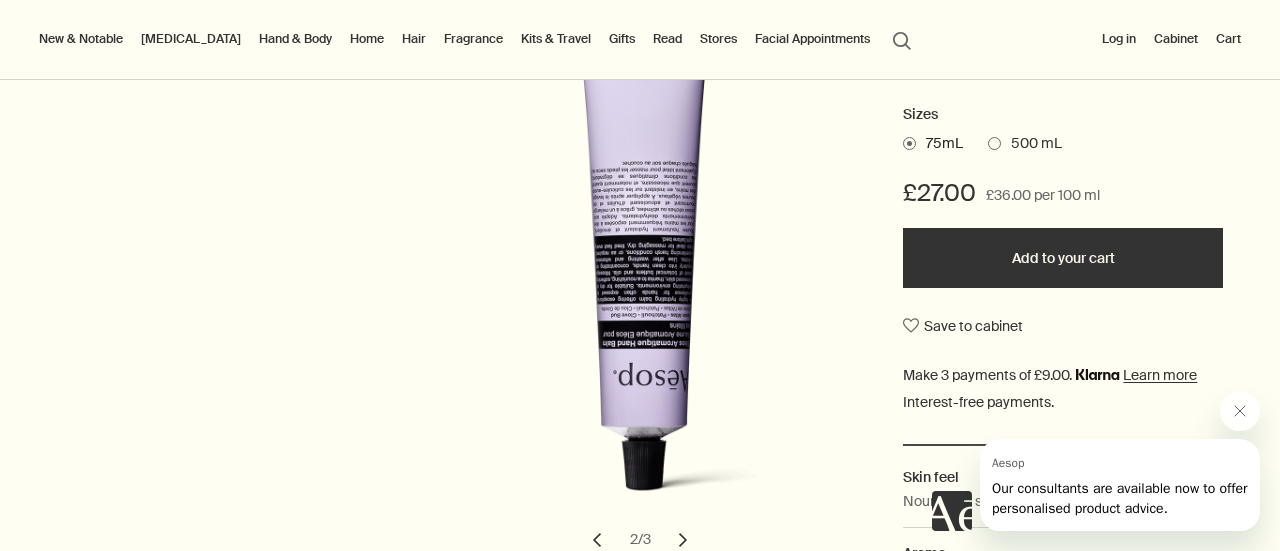 scroll, scrollTop: 360, scrollLeft: 0, axis: vertical 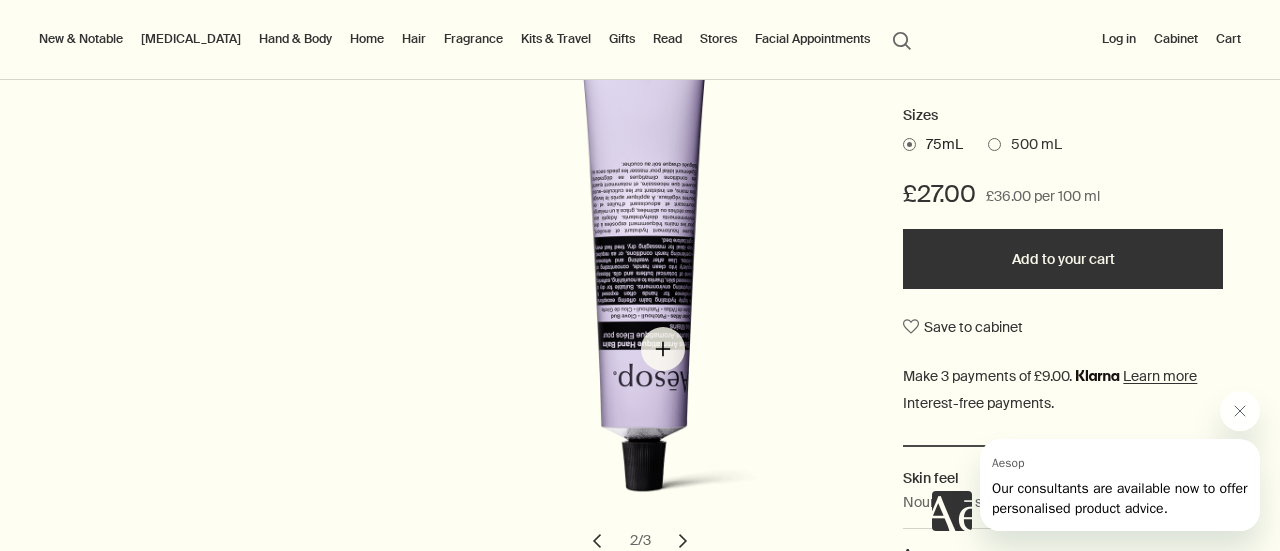 click at bounding box center [650, 276] 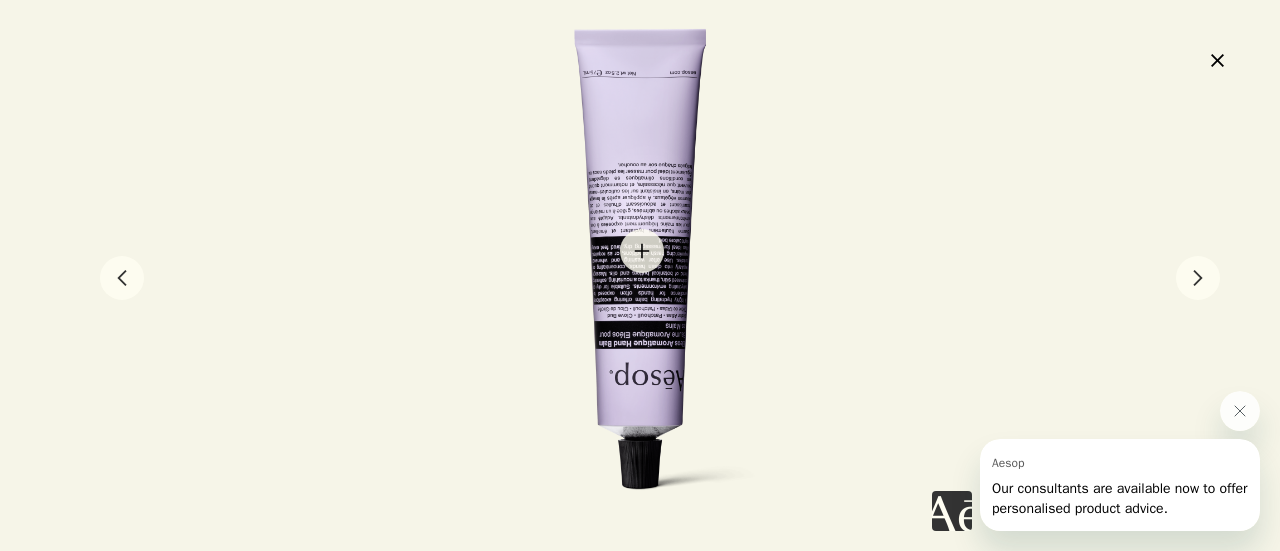 drag, startPoint x: 642, startPoint y: 251, endPoint x: 565, endPoint y: 196, distance: 94.62558 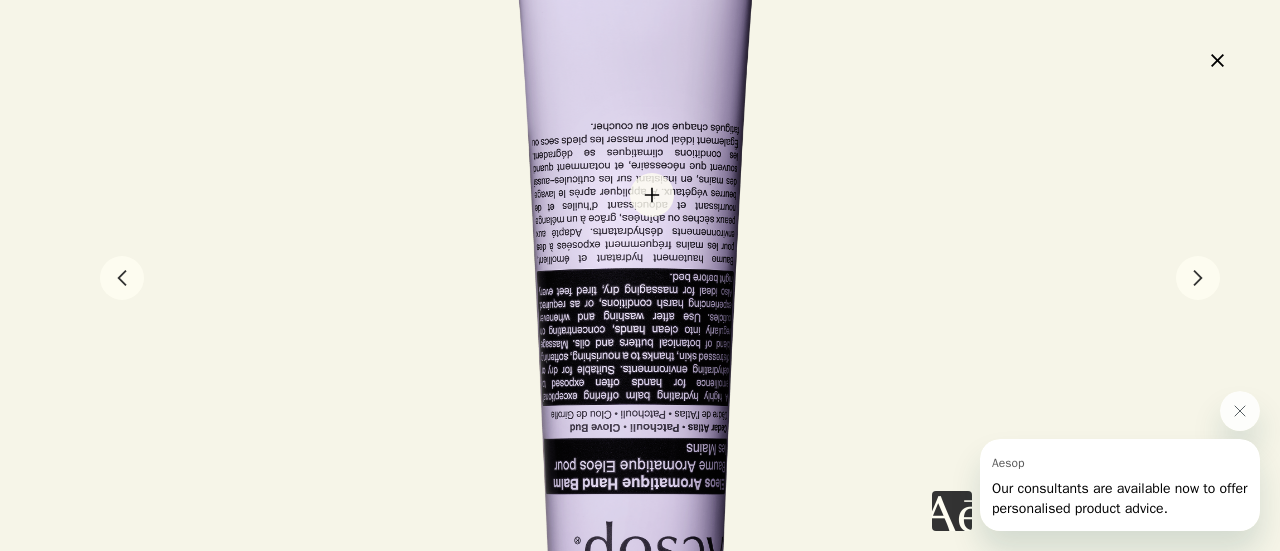 scroll, scrollTop: 534, scrollLeft: 0, axis: vertical 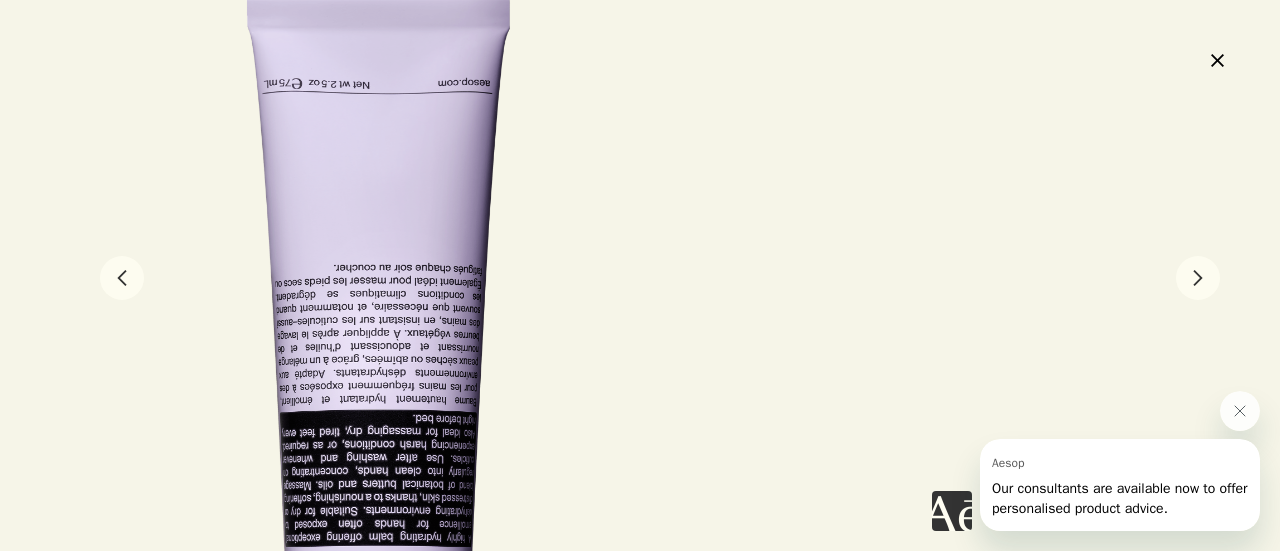 click on "close" at bounding box center (1217, 60) 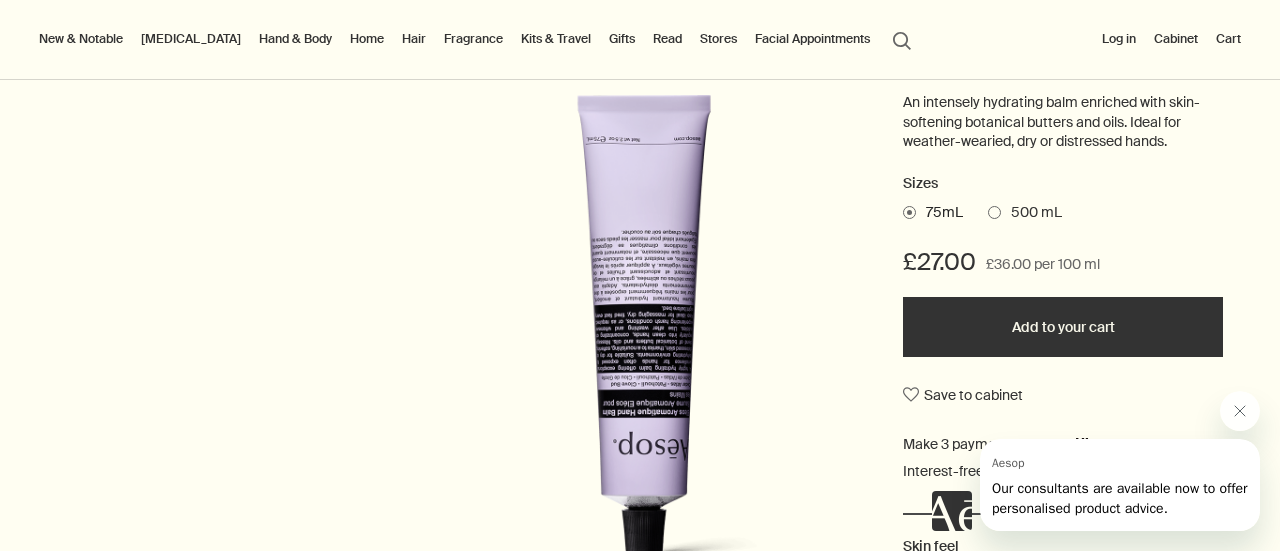 scroll, scrollTop: 290, scrollLeft: 0, axis: vertical 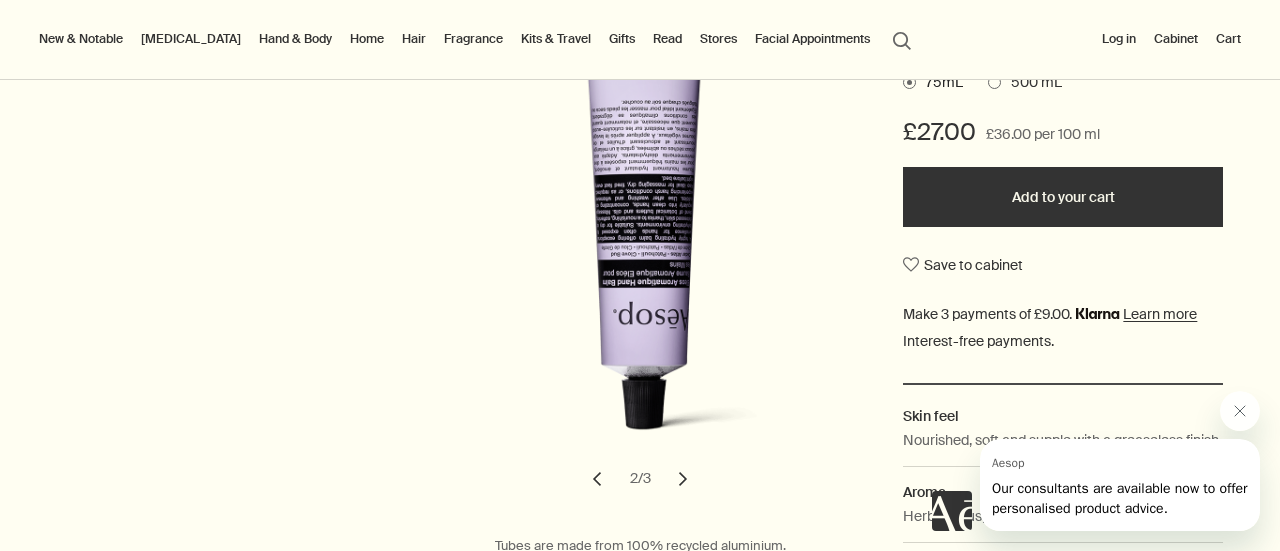 click on "chevron" at bounding box center [683, 479] 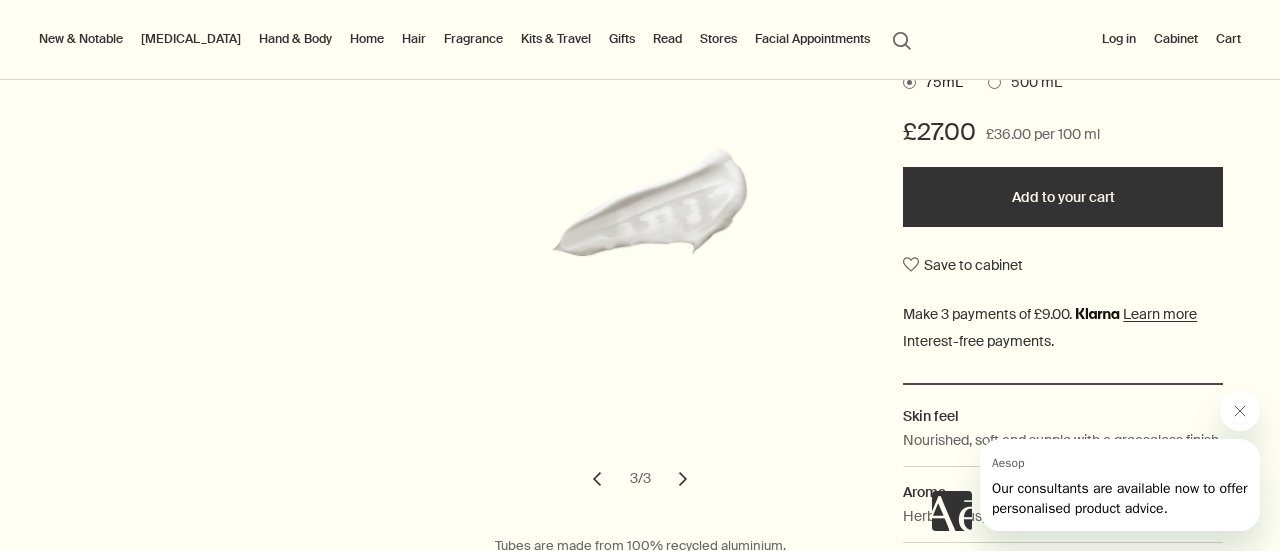 click on "chevron" at bounding box center [597, 479] 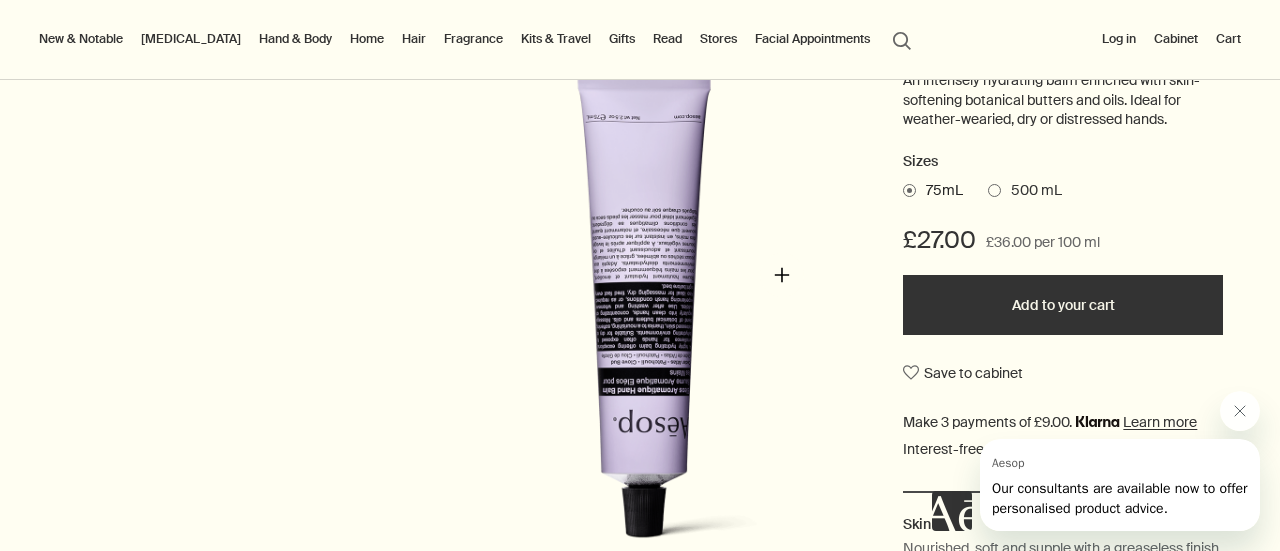 scroll, scrollTop: 312, scrollLeft: 0, axis: vertical 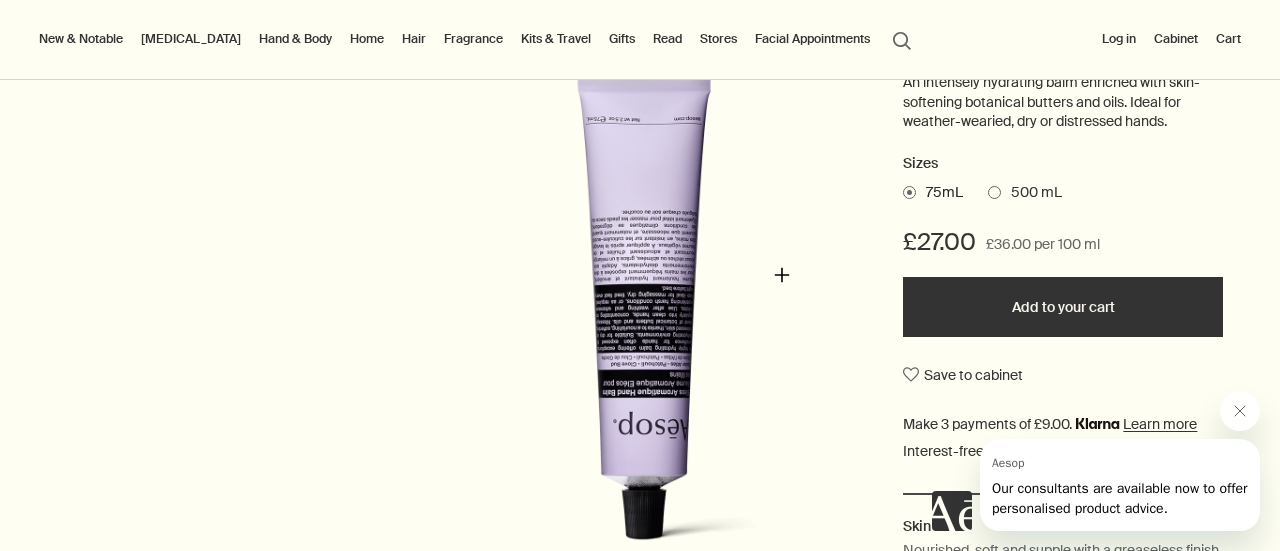 type 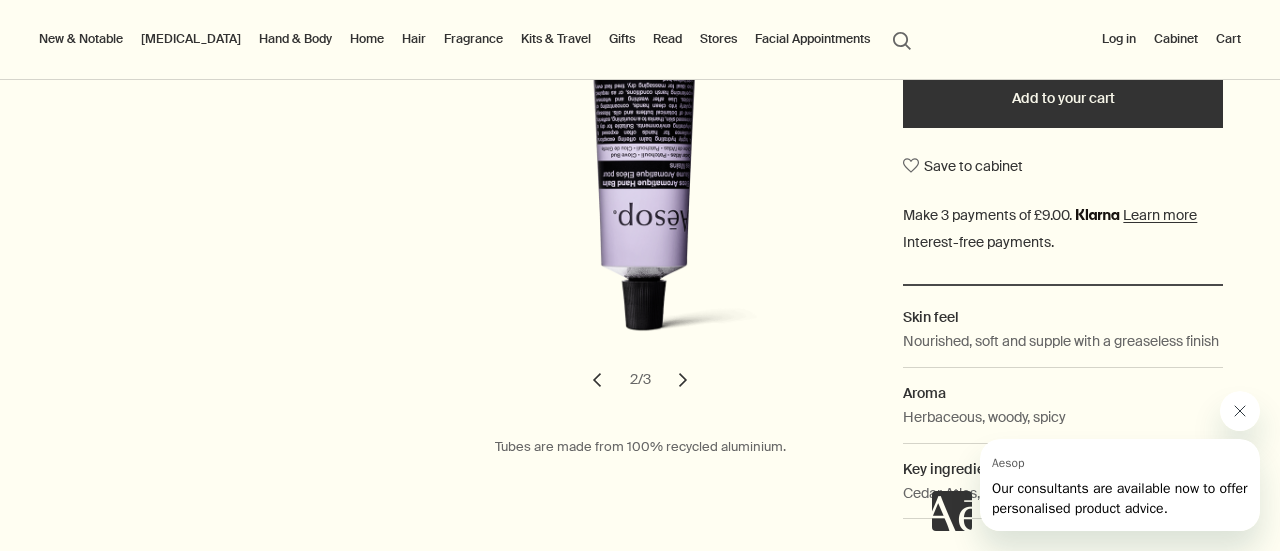 scroll, scrollTop: 522, scrollLeft: 0, axis: vertical 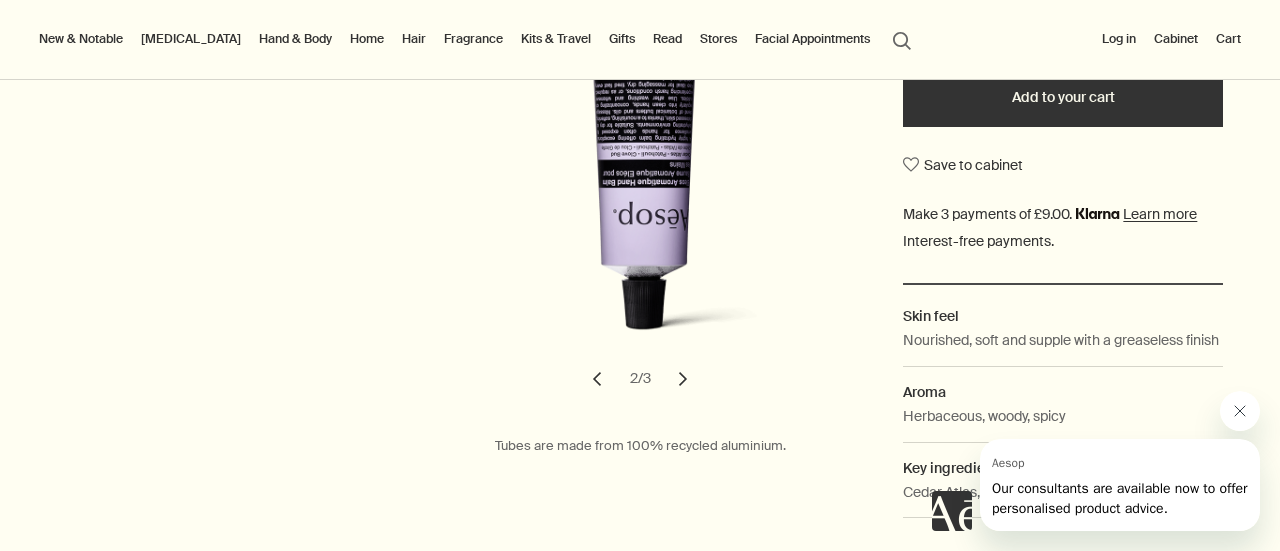 click 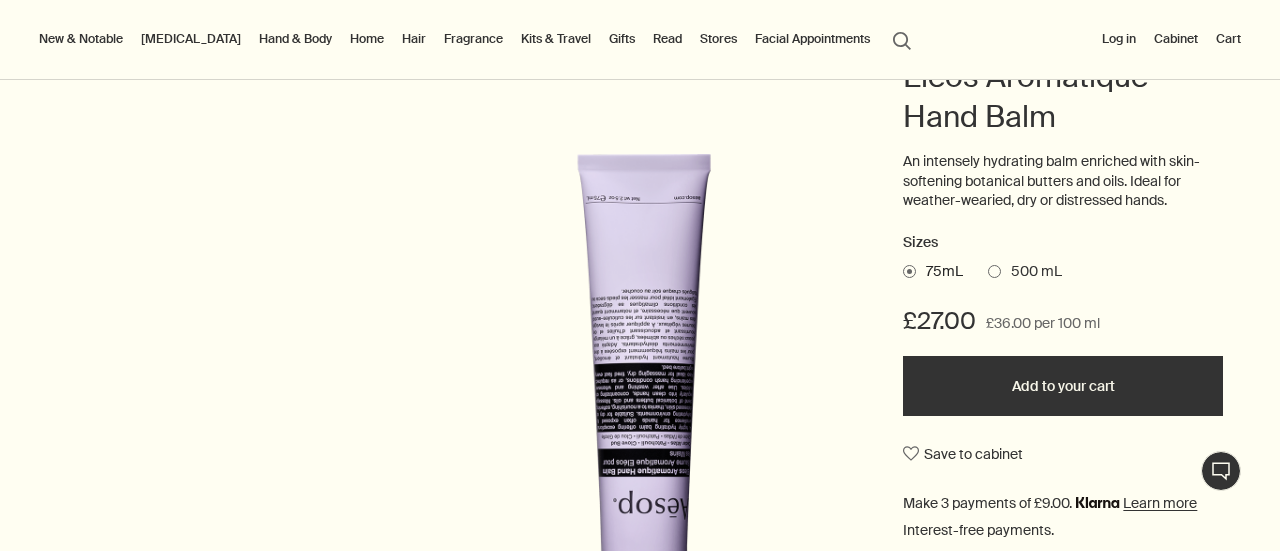 scroll, scrollTop: 229, scrollLeft: 0, axis: vertical 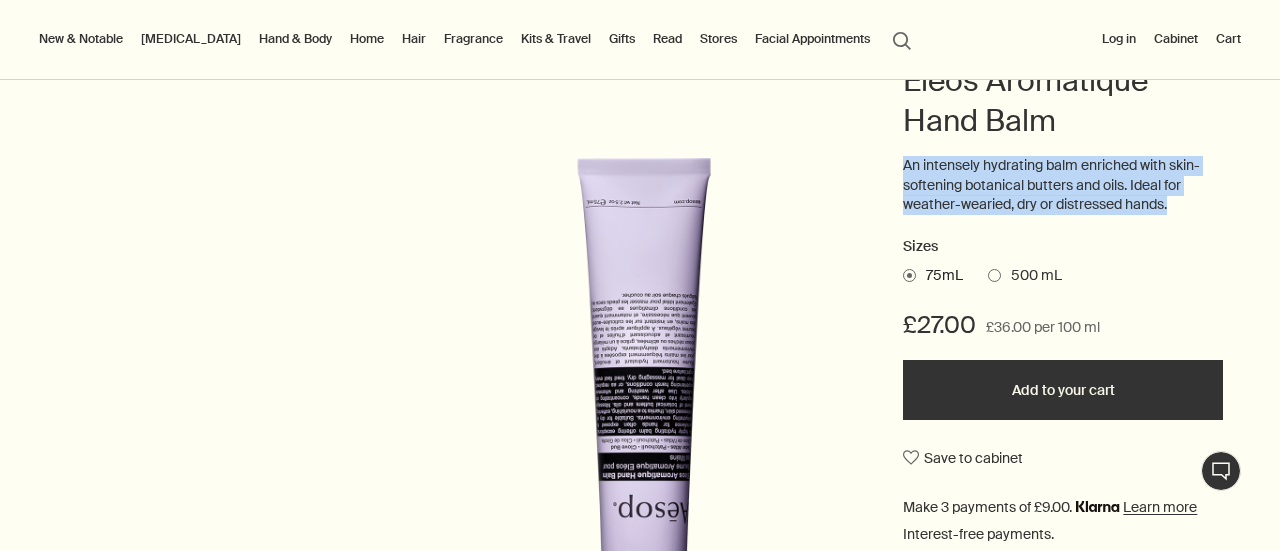 drag, startPoint x: 1181, startPoint y: 211, endPoint x: 881, endPoint y: 164, distance: 303.65936 